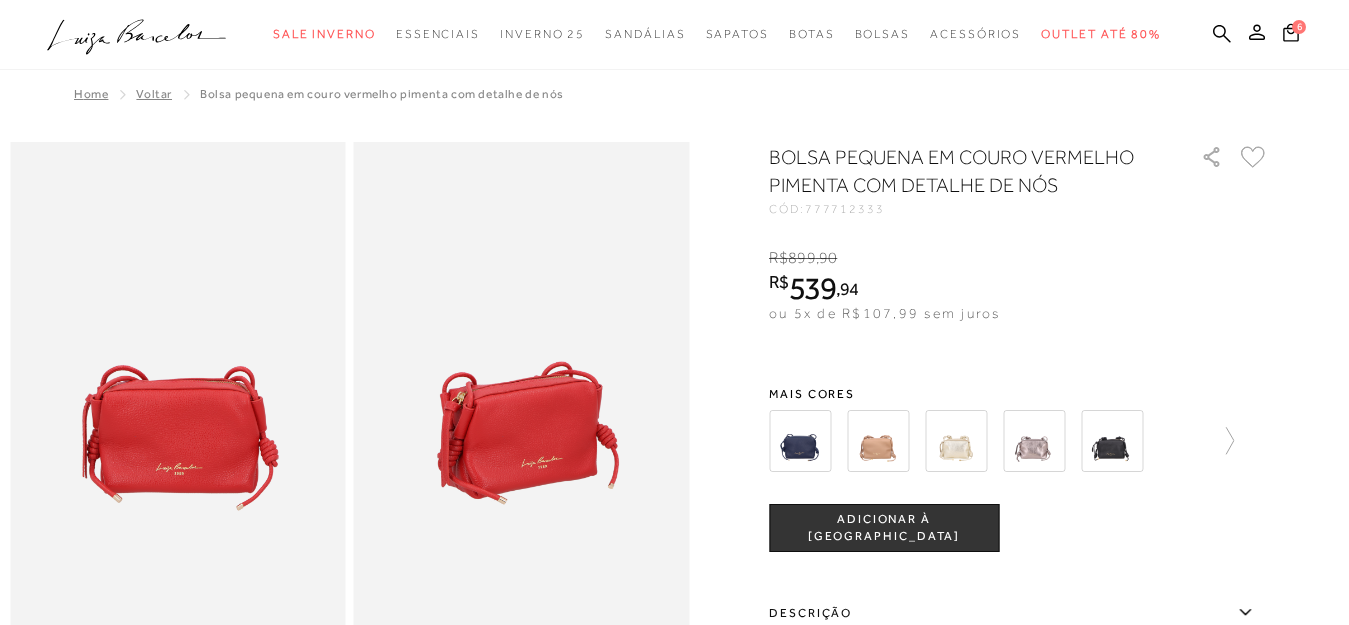 scroll, scrollTop: 100, scrollLeft: 0, axis: vertical 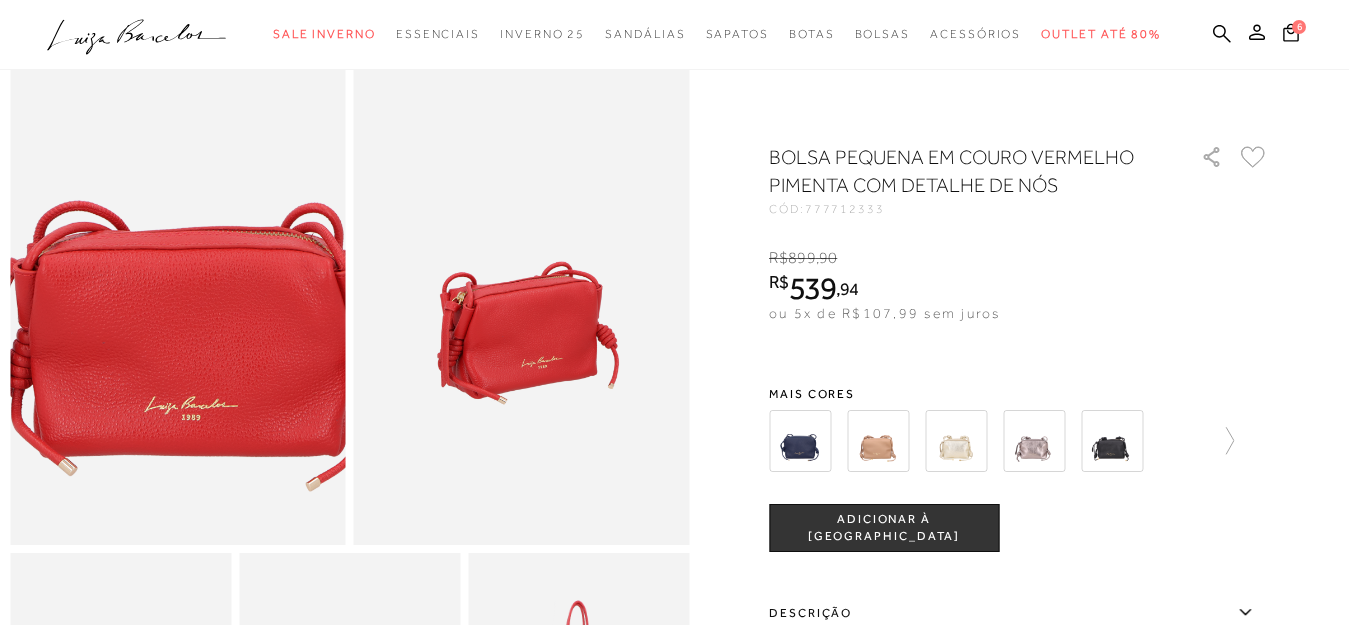 click at bounding box center (187, 257) 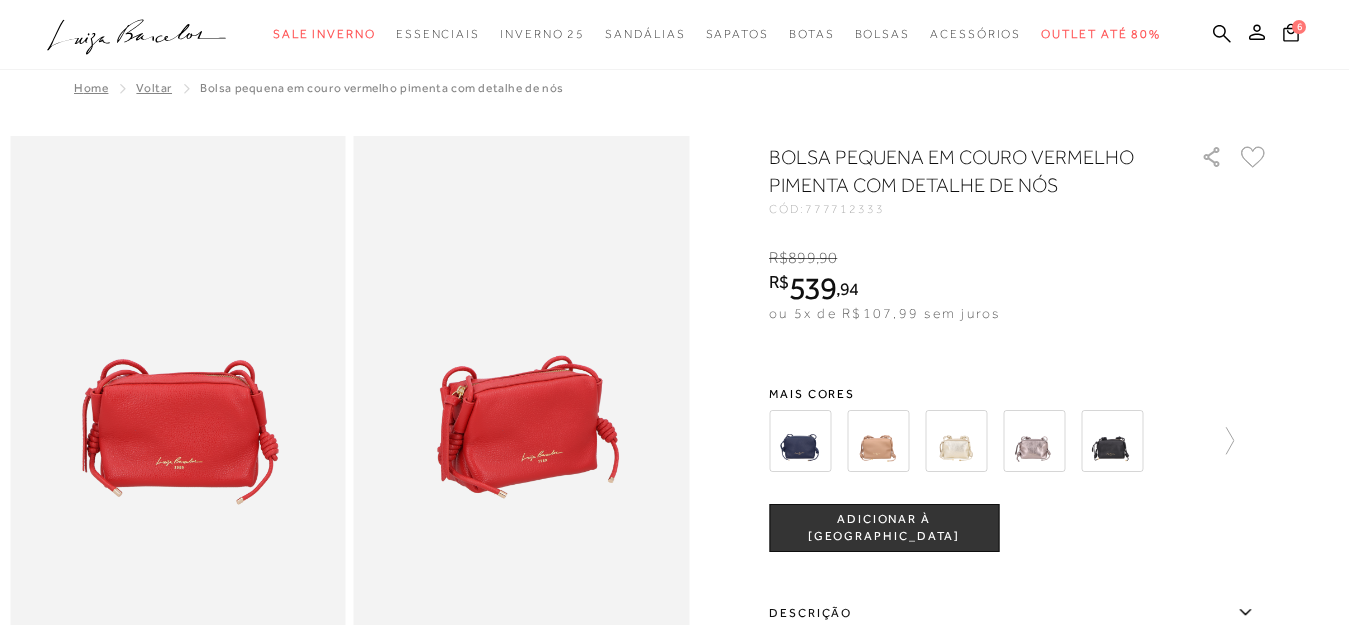 scroll, scrollTop: 0, scrollLeft: 0, axis: both 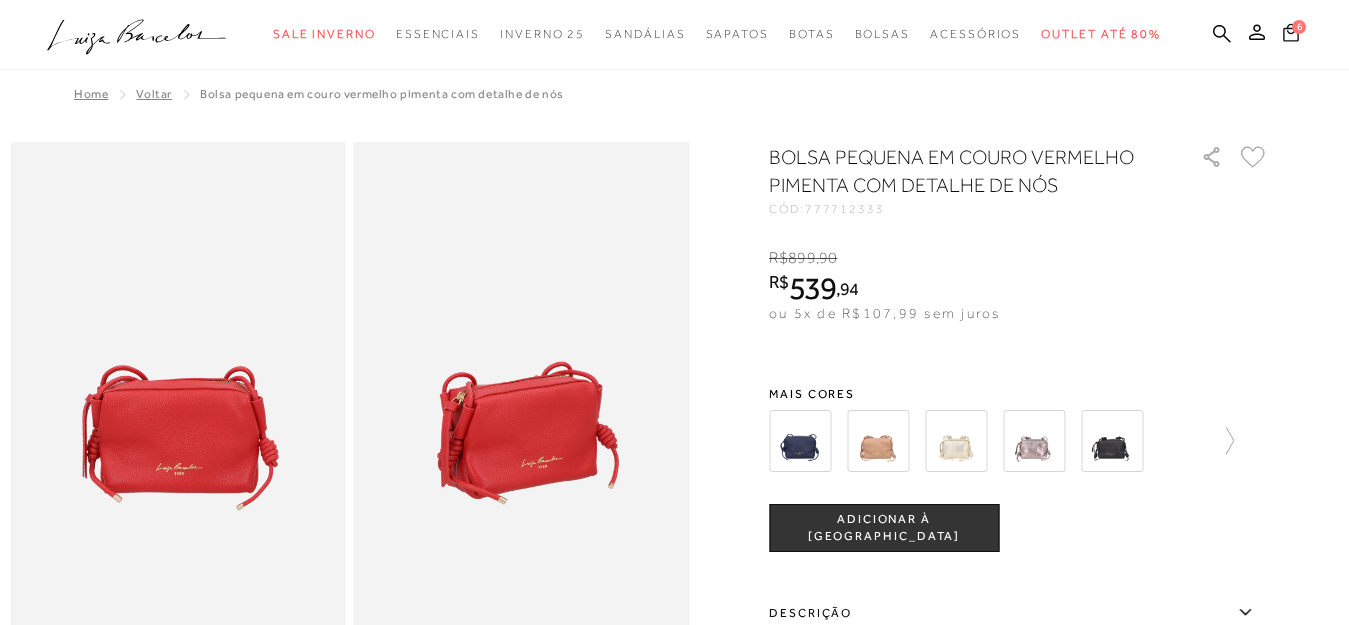 click 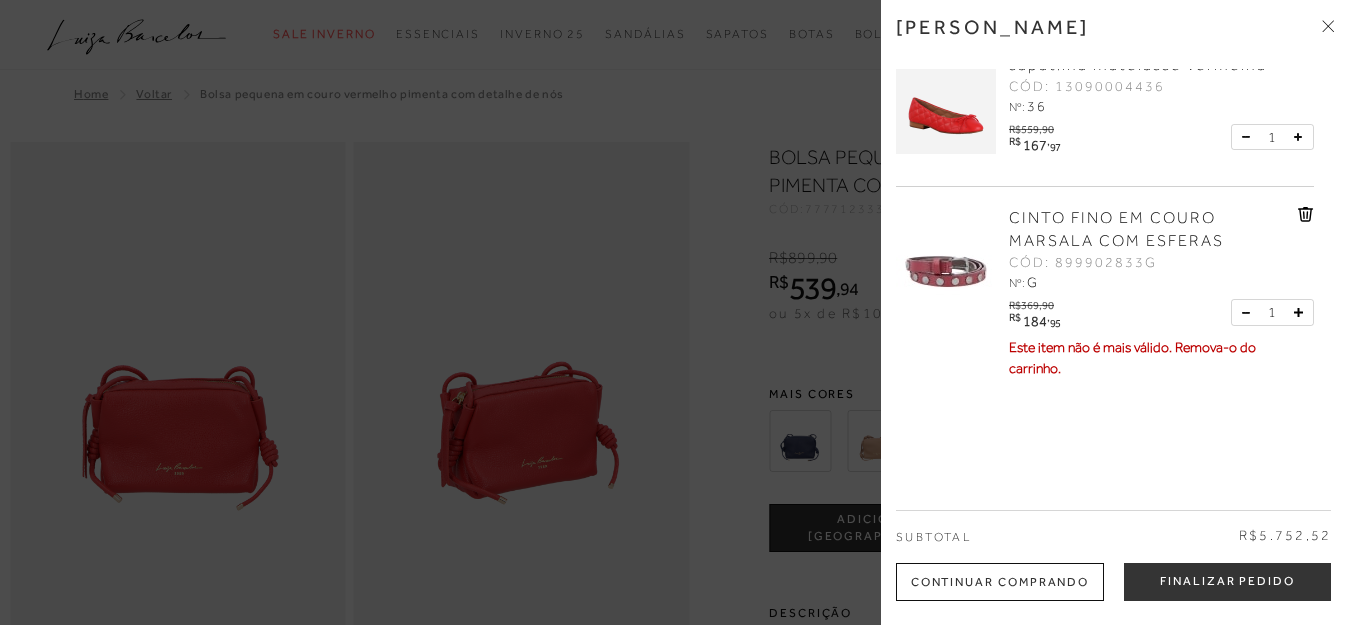 scroll, scrollTop: 825, scrollLeft: 0, axis: vertical 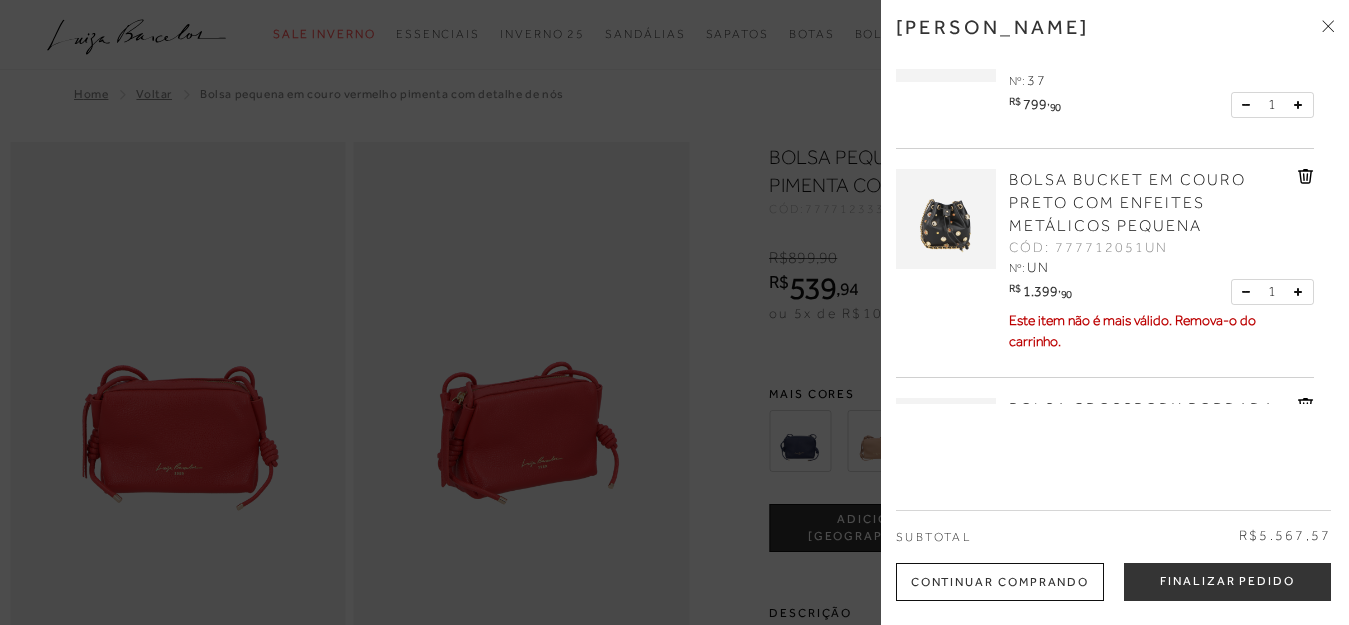 click 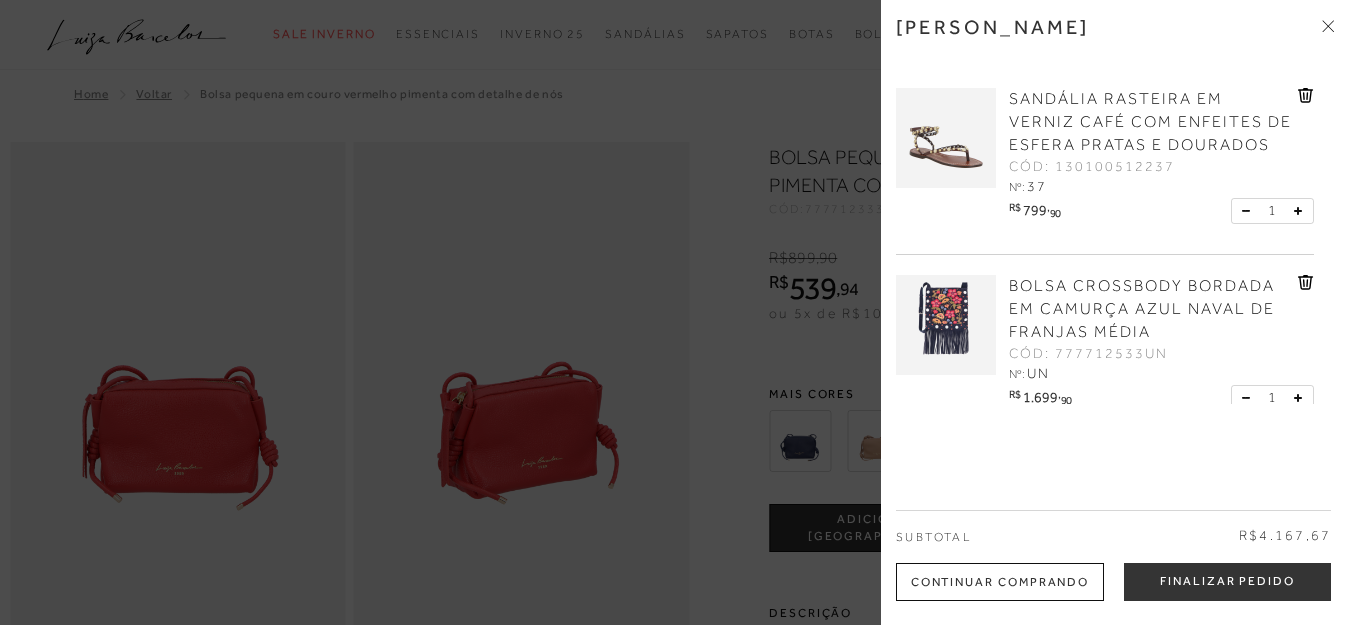 scroll, scrollTop: 0, scrollLeft: 0, axis: both 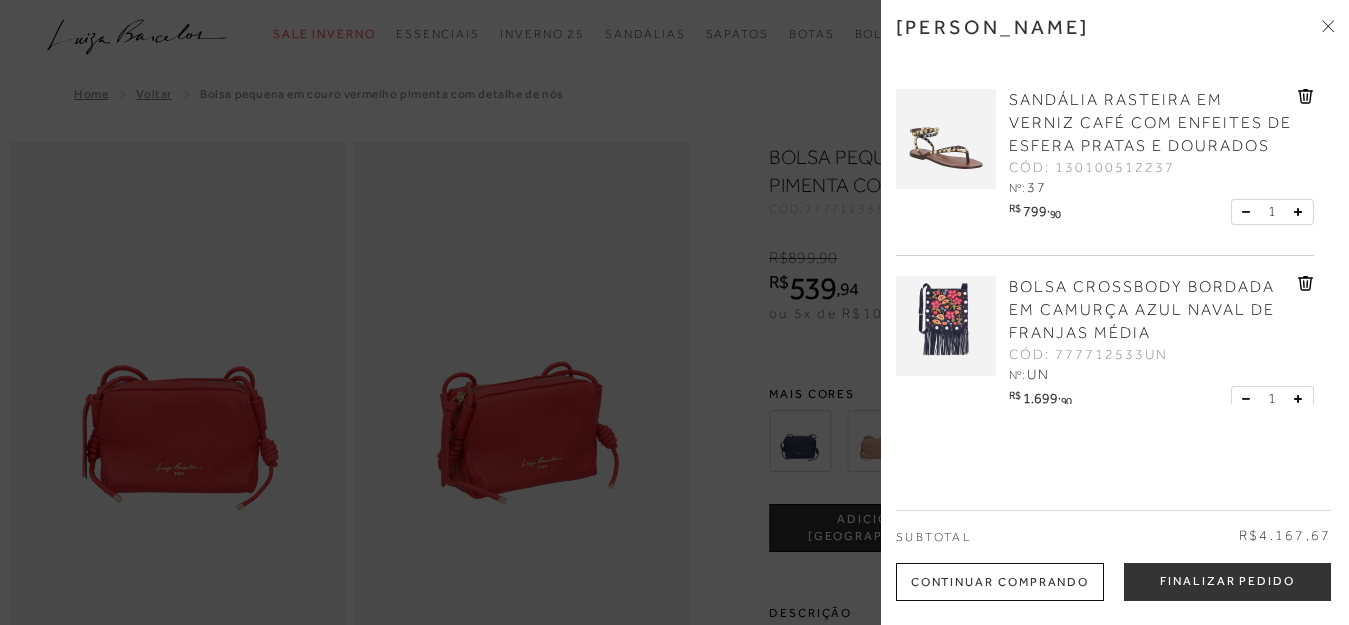 click 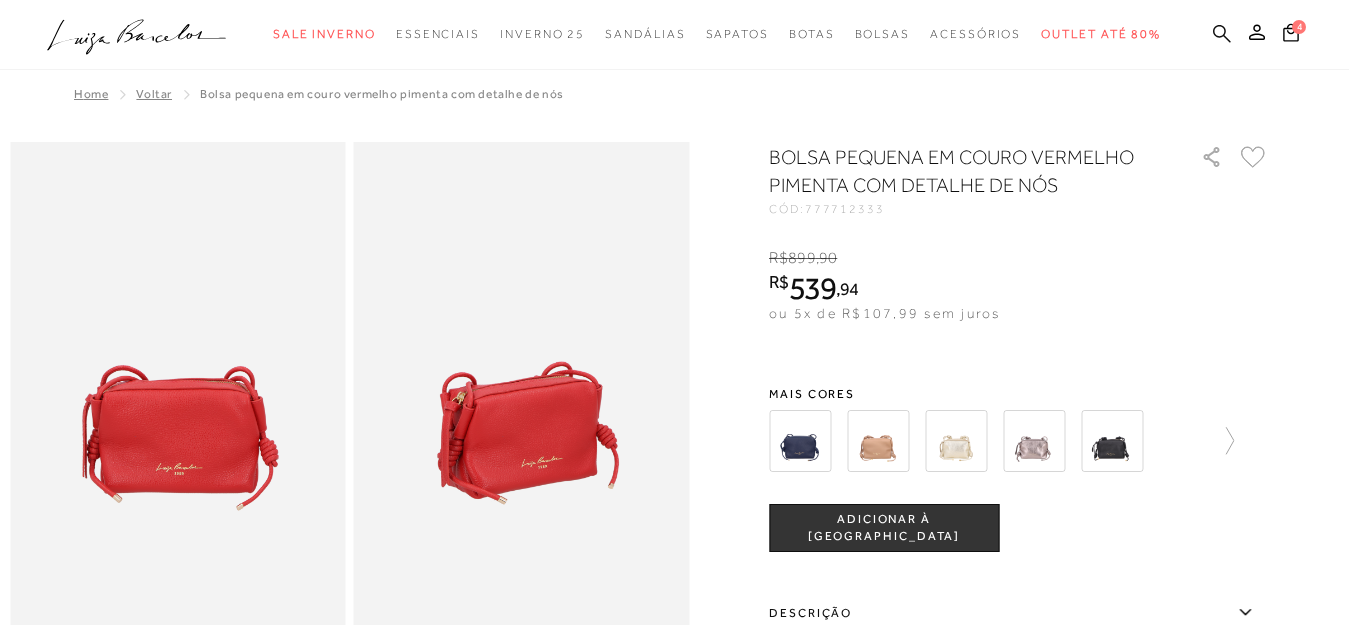 click 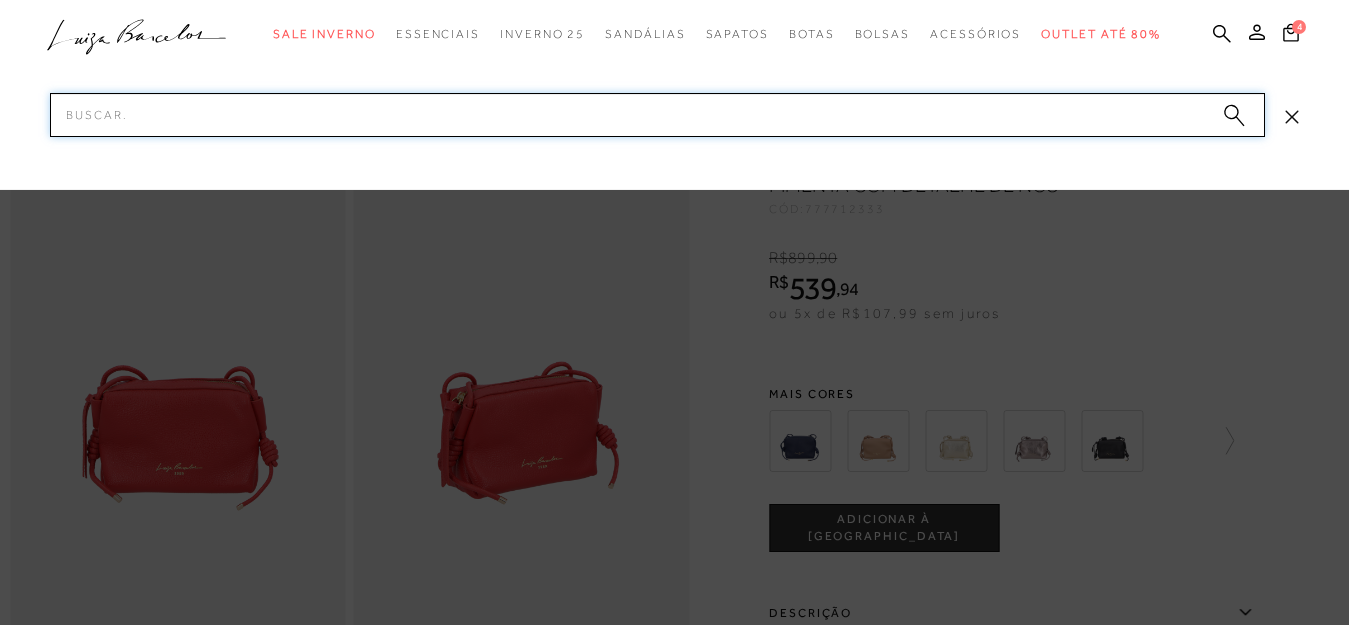 click on "Pesquisar" at bounding box center [657, 115] 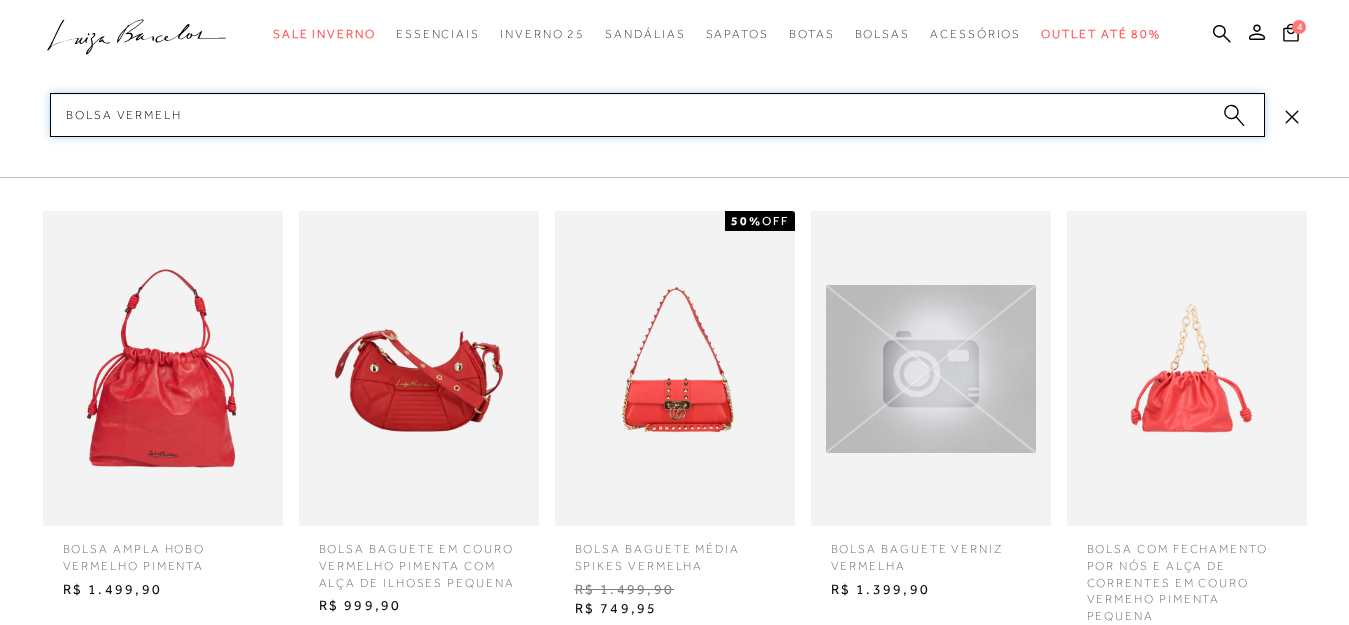 scroll, scrollTop: 300, scrollLeft: 0, axis: vertical 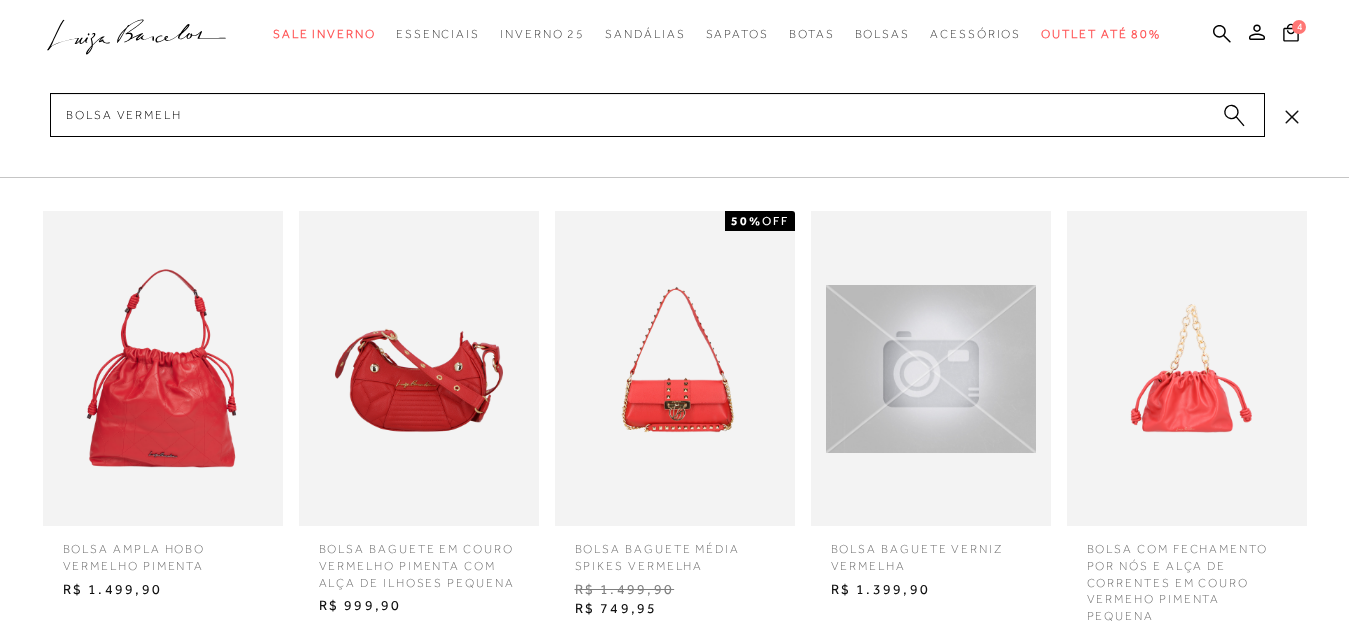 click at bounding box center (931, 369) 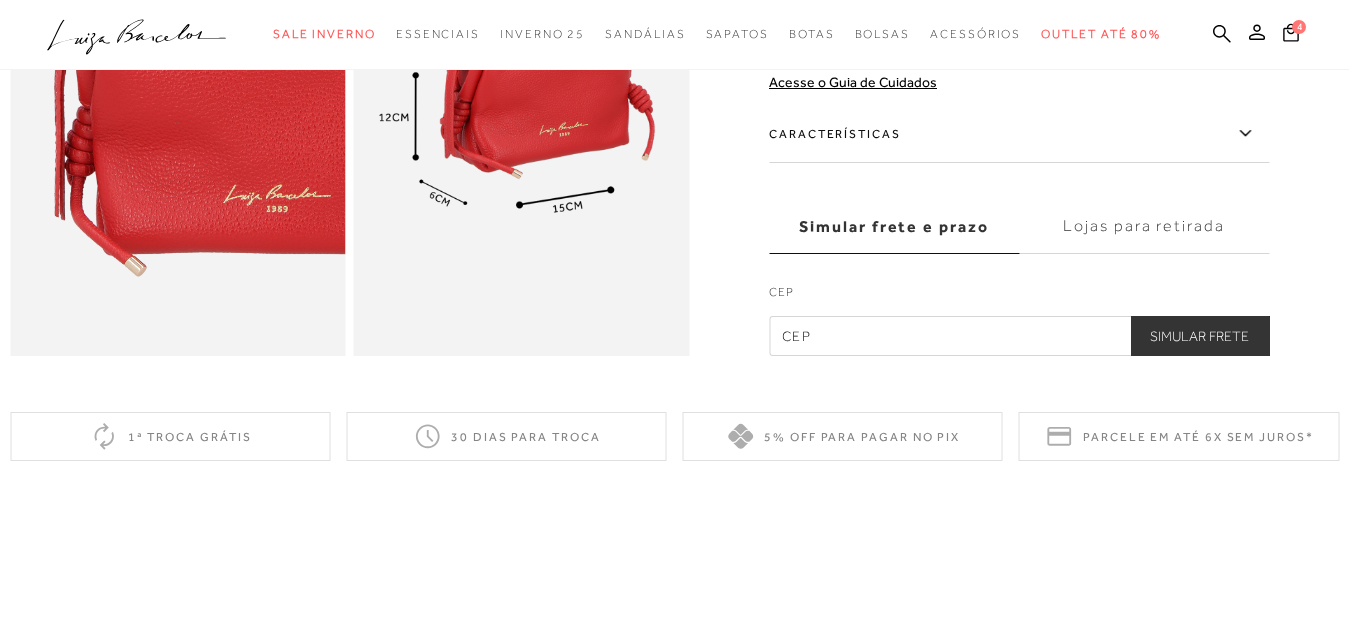 type 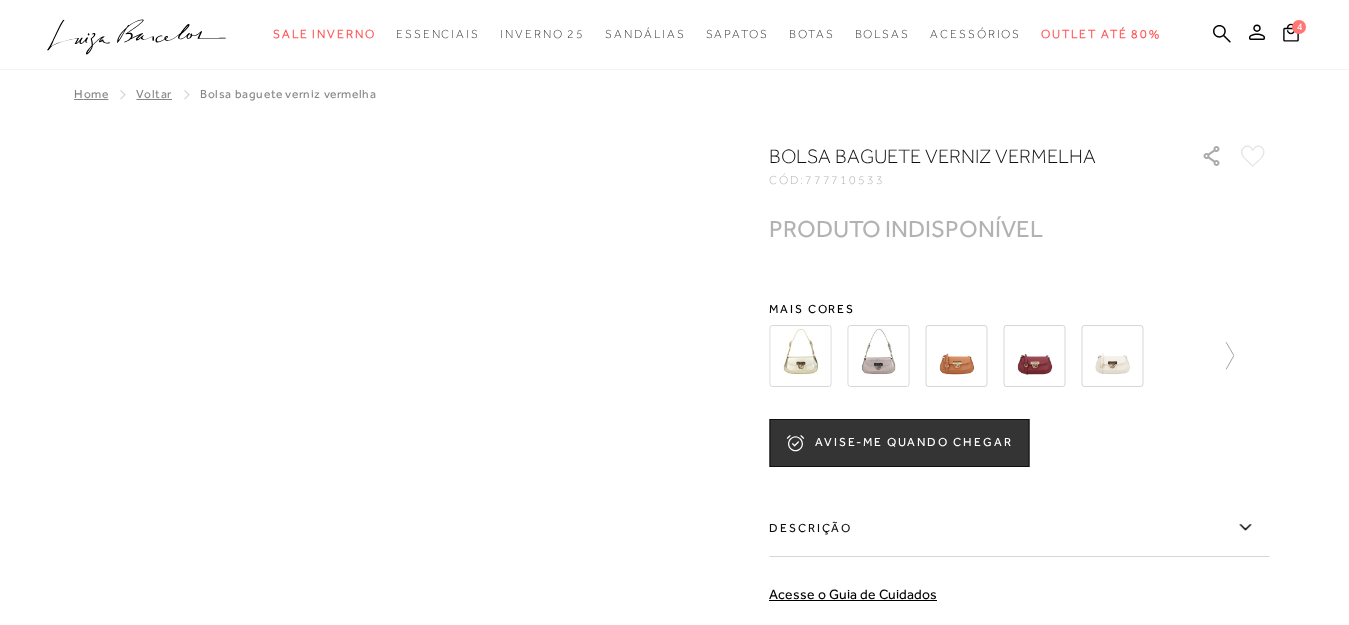 scroll, scrollTop: 0, scrollLeft: 0, axis: both 